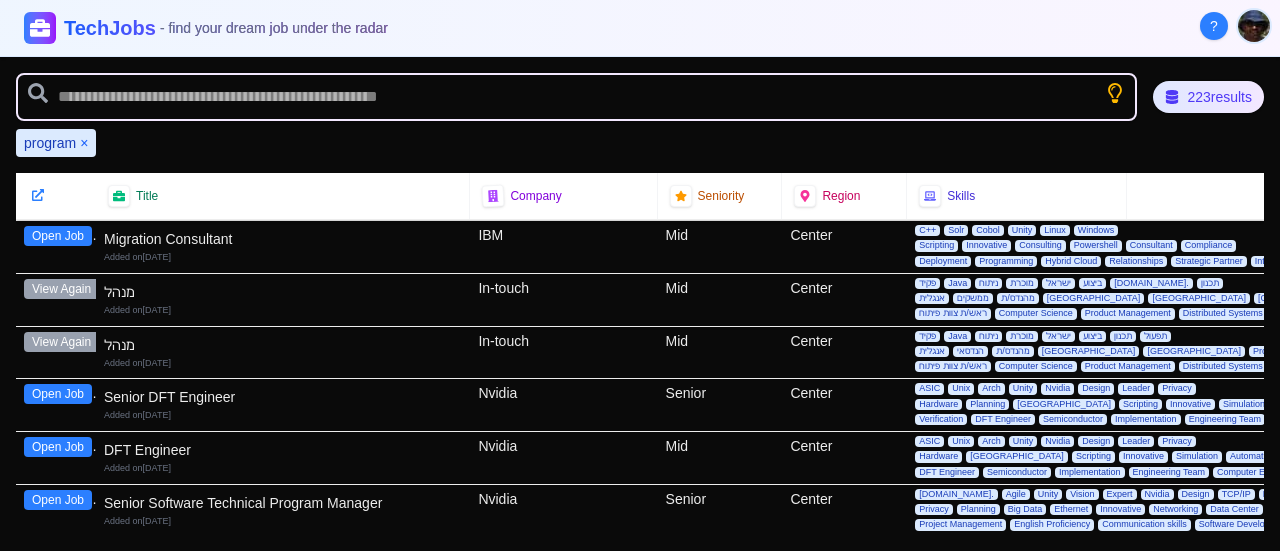 scroll, scrollTop: 0, scrollLeft: 0, axis: both 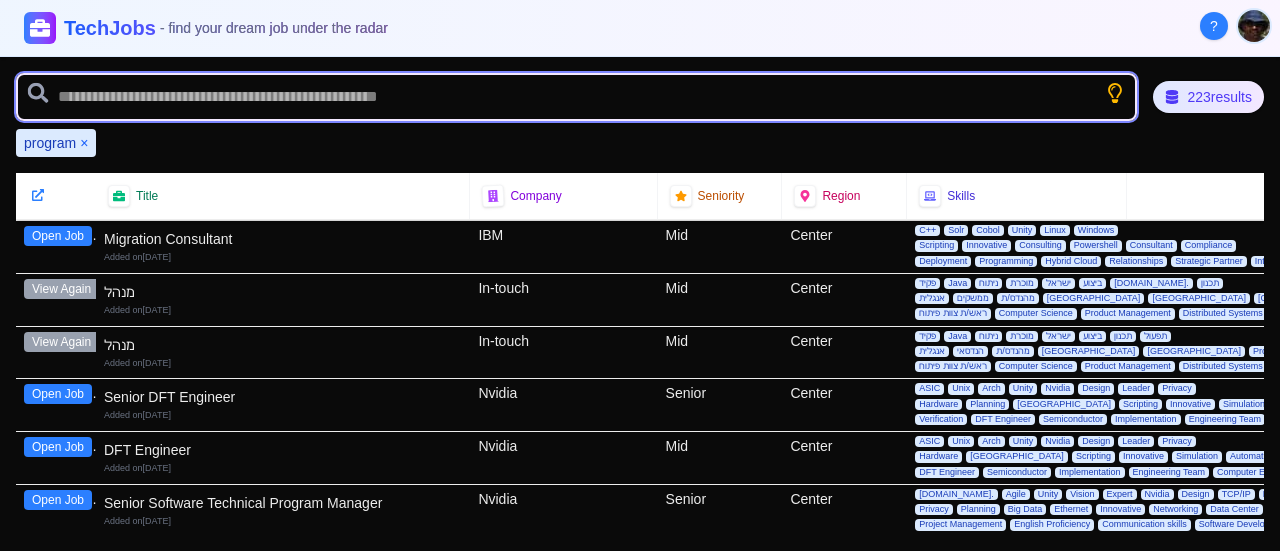 click at bounding box center [576, 97] 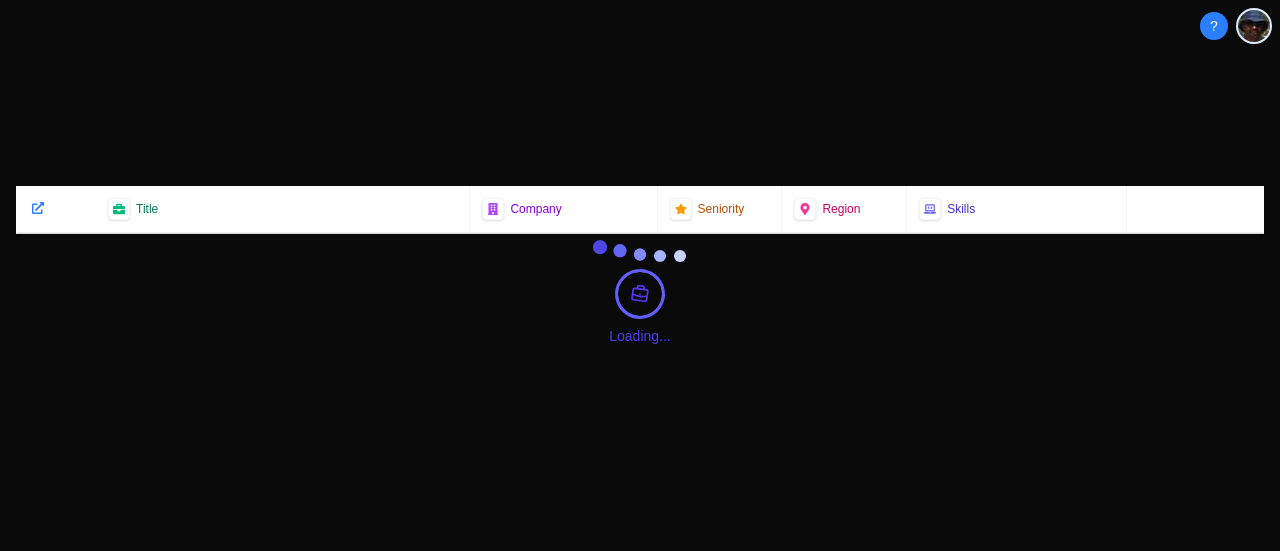 scroll, scrollTop: 0, scrollLeft: 0, axis: both 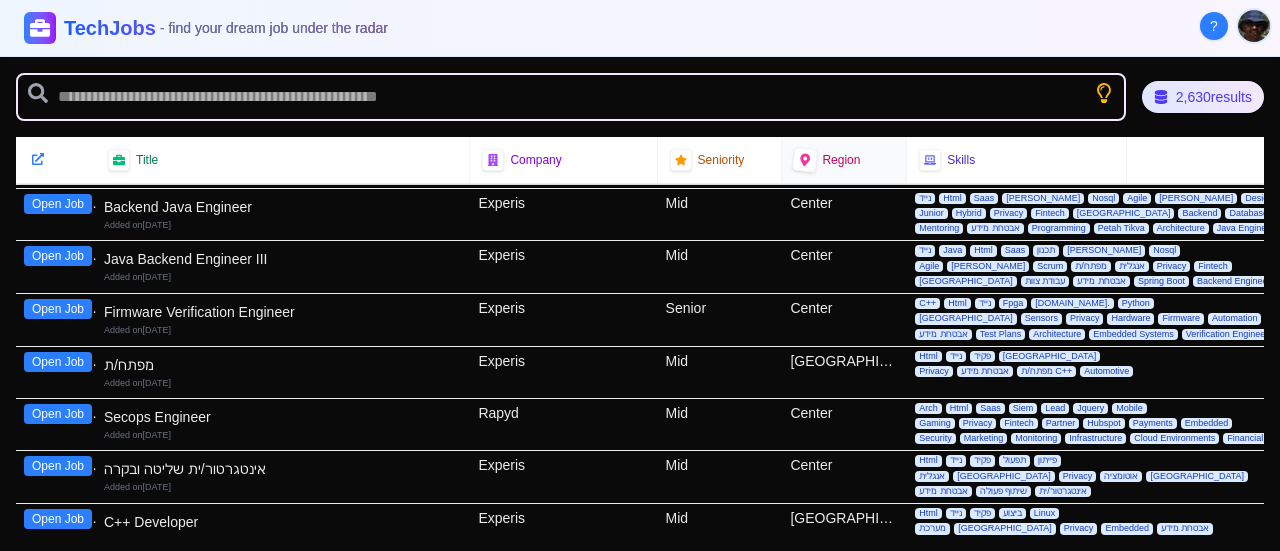 click 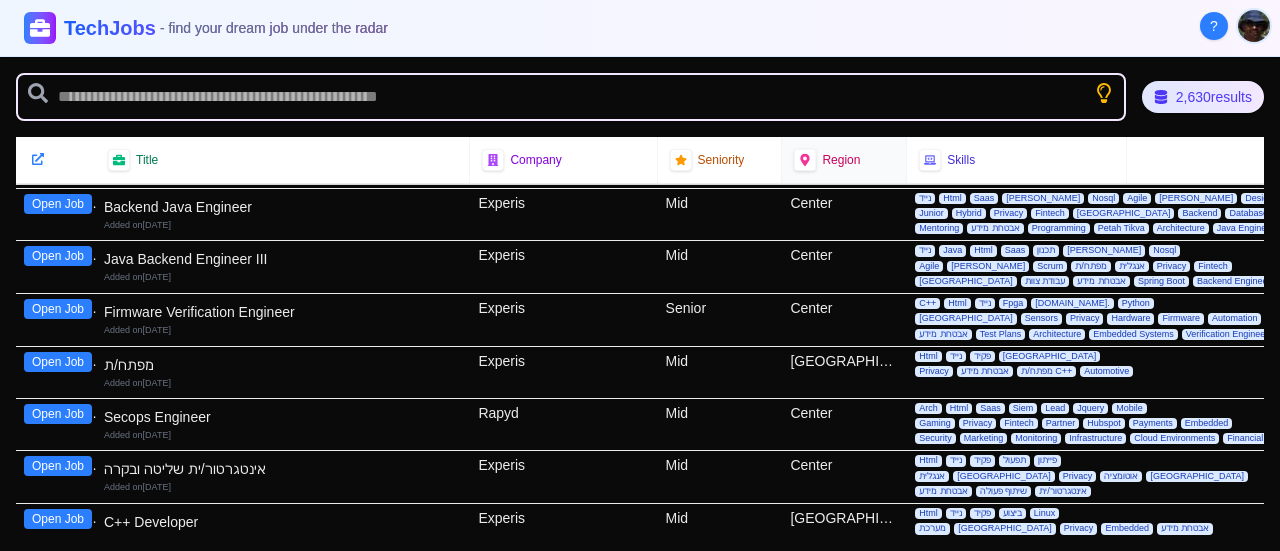 click on "Region" at bounding box center [841, 160] 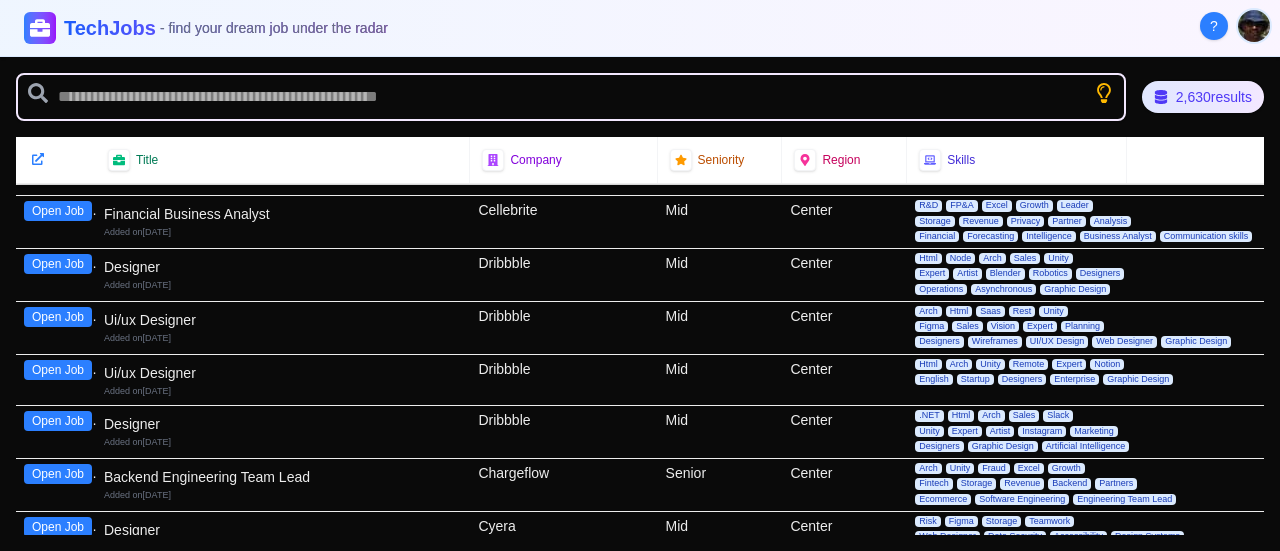 scroll, scrollTop: 0, scrollLeft: 0, axis: both 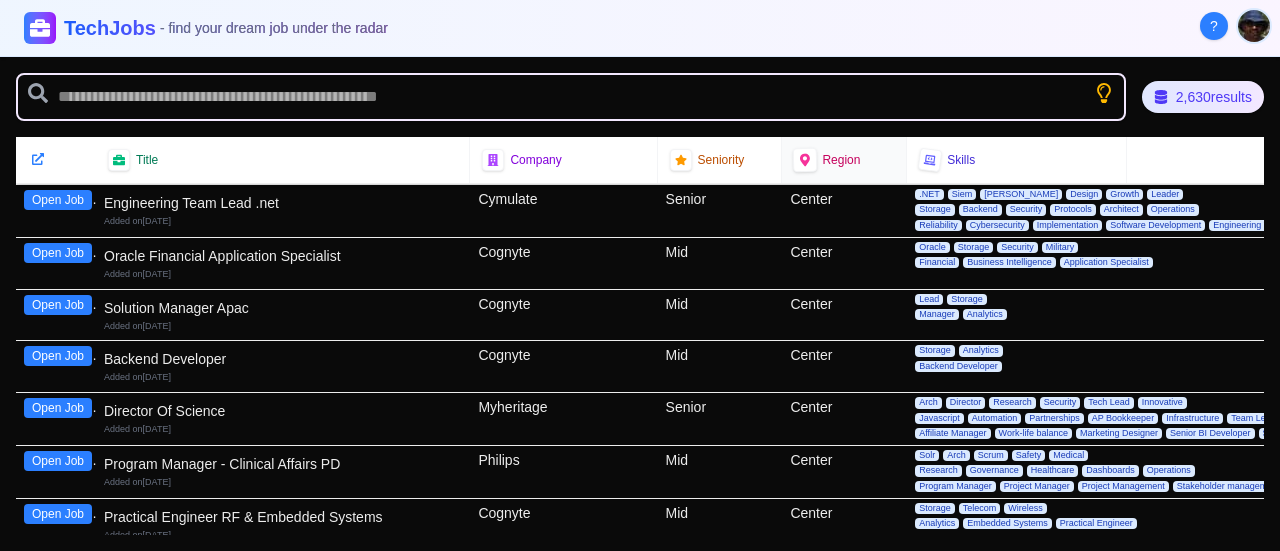 click 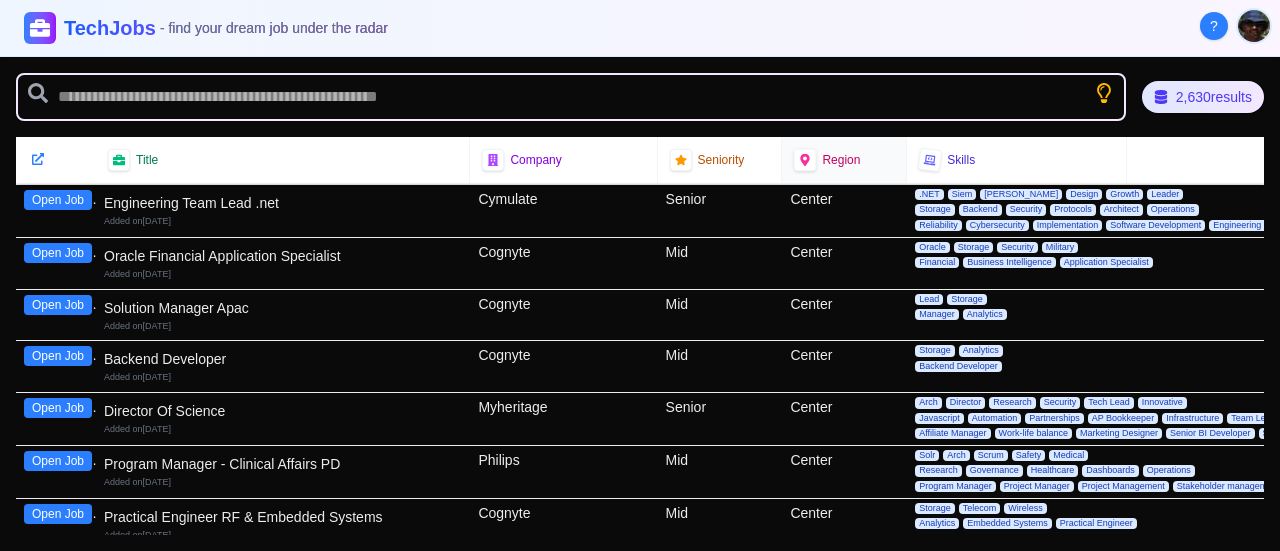 drag, startPoint x: 831, startPoint y: 166, endPoint x: 812, endPoint y: 149, distance: 25.495098 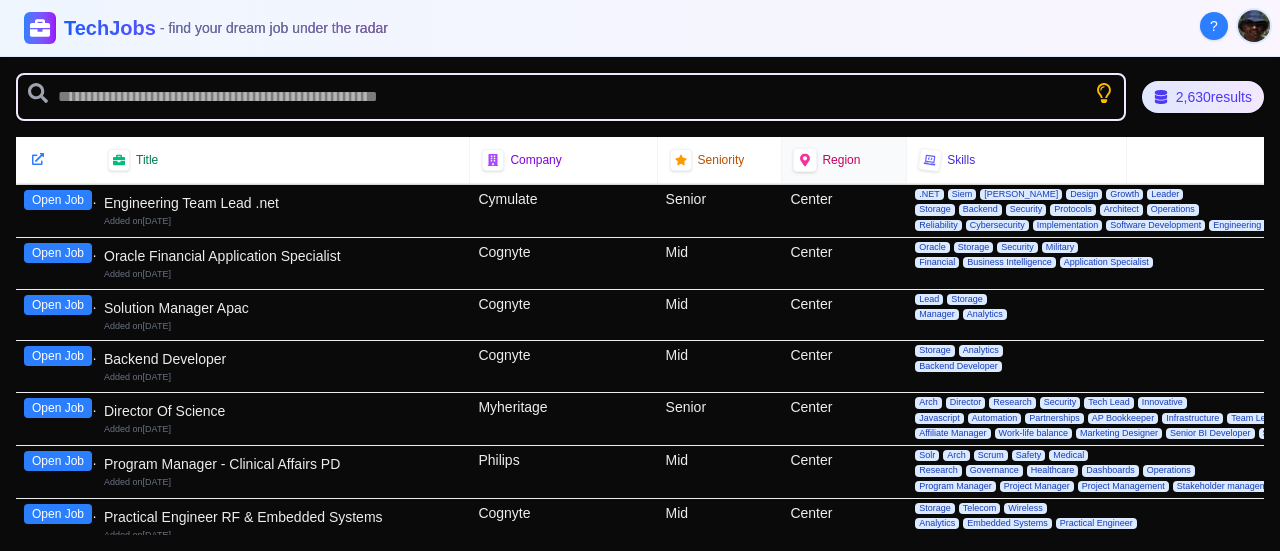 drag, startPoint x: 801, startPoint y: 159, endPoint x: 820, endPoint y: 162, distance: 19.235384 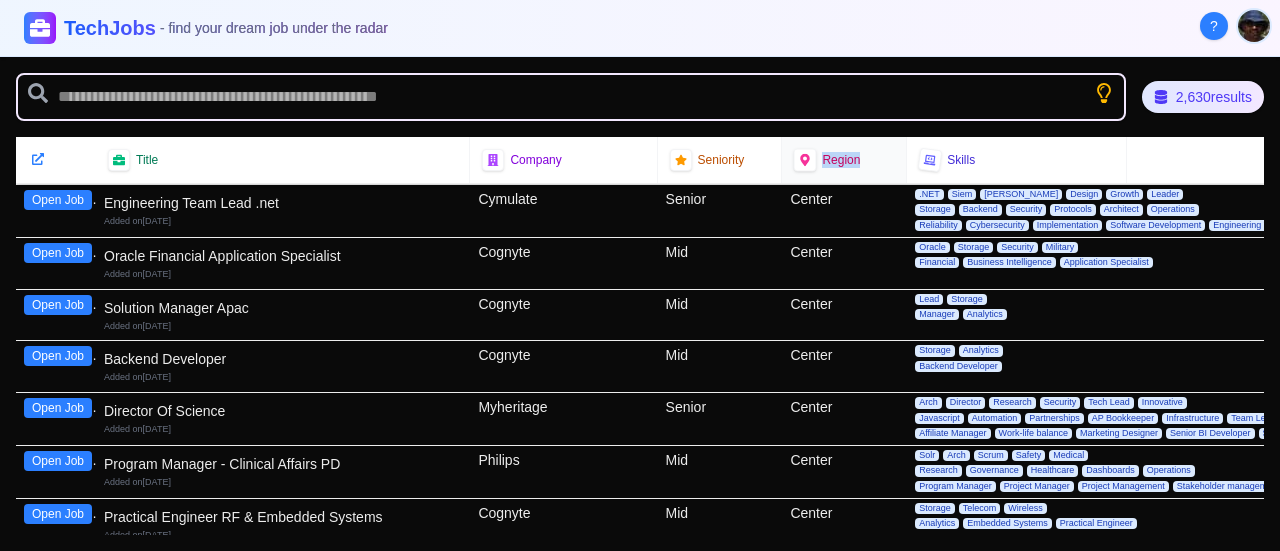click on "Region" at bounding box center [841, 160] 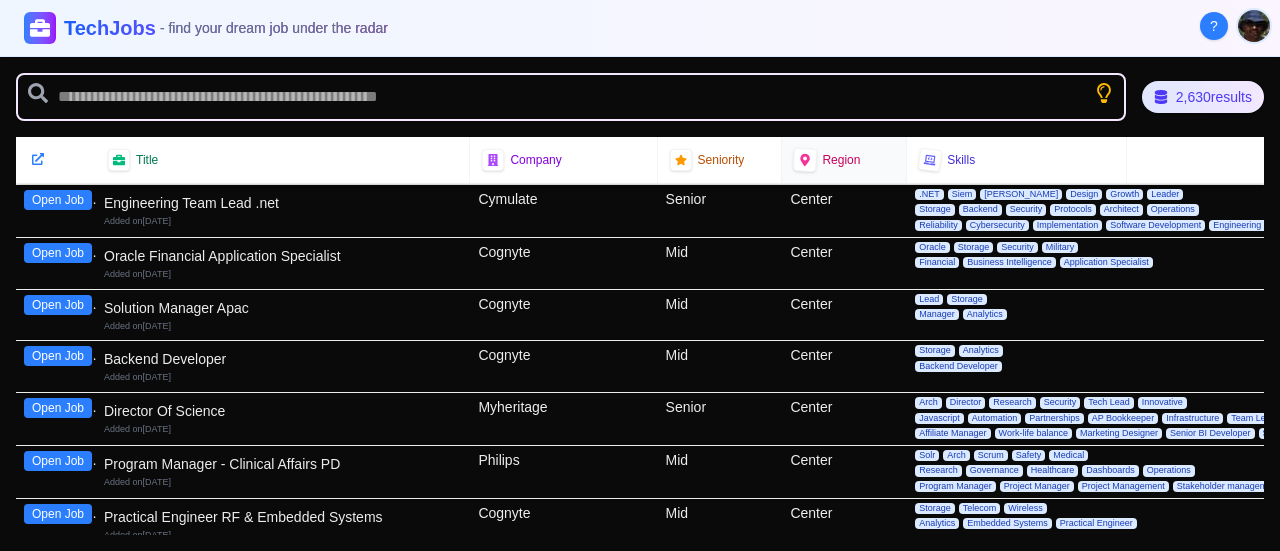 click 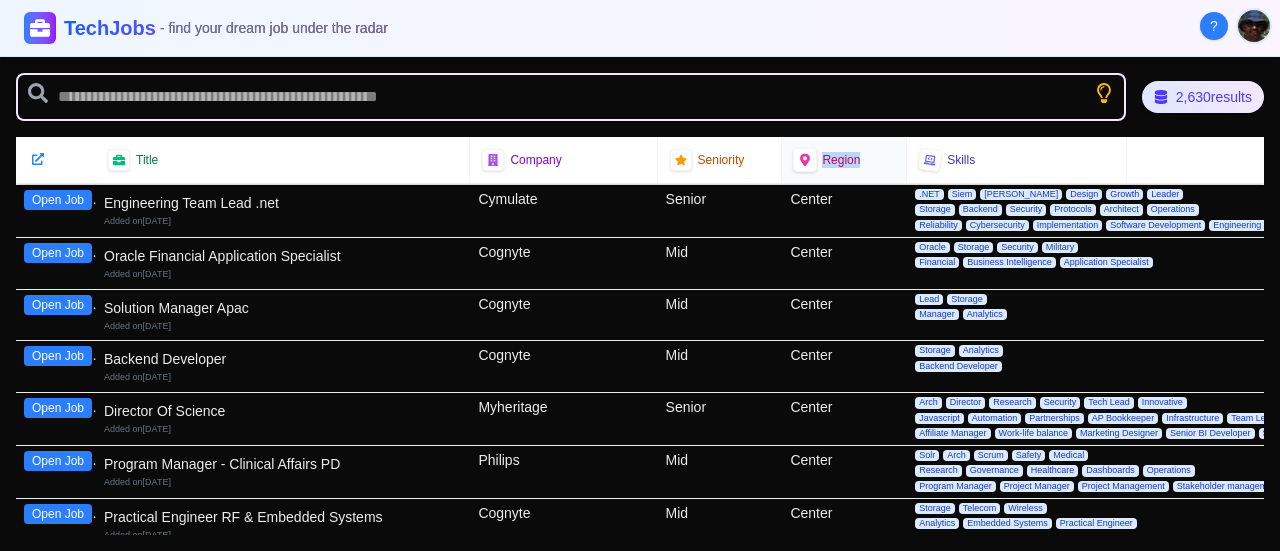 click 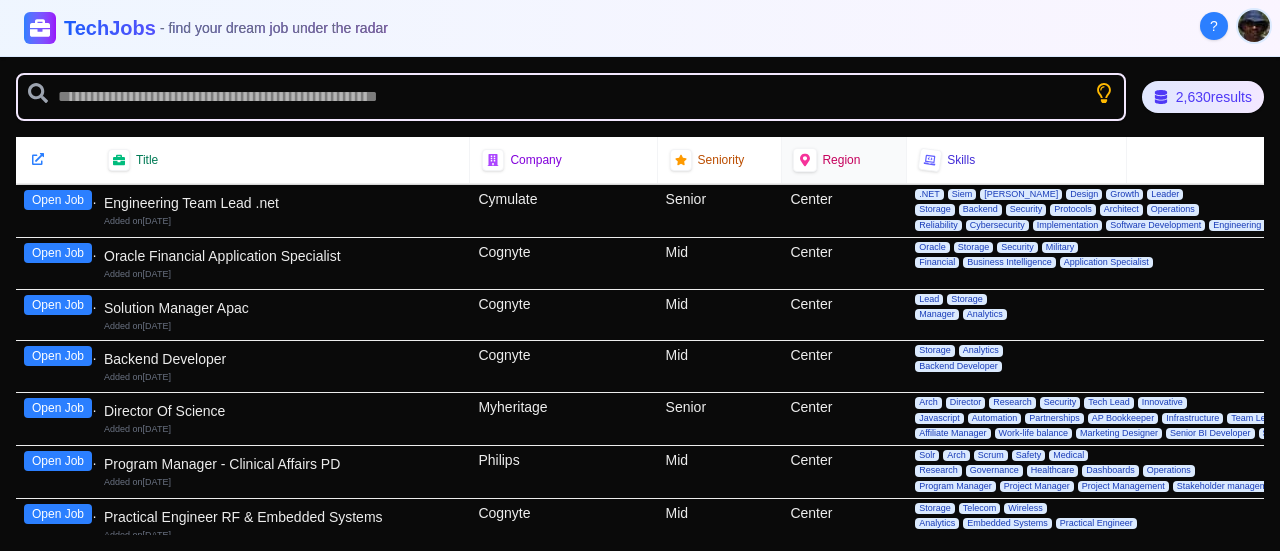 click 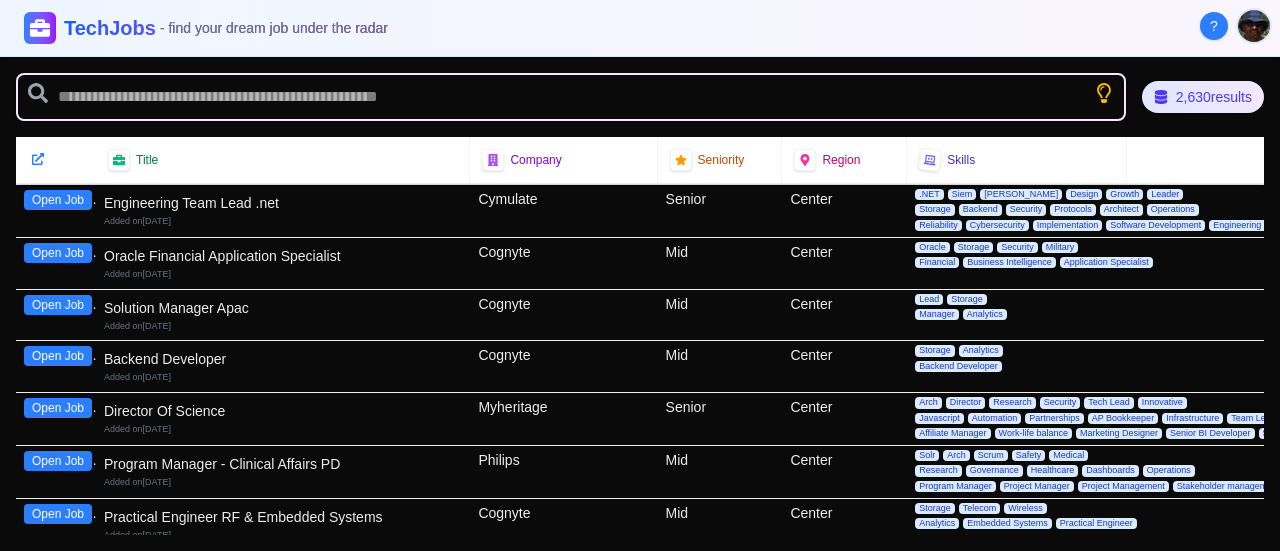 click on "Engineering Team Lead .net" at bounding box center [283, 203] 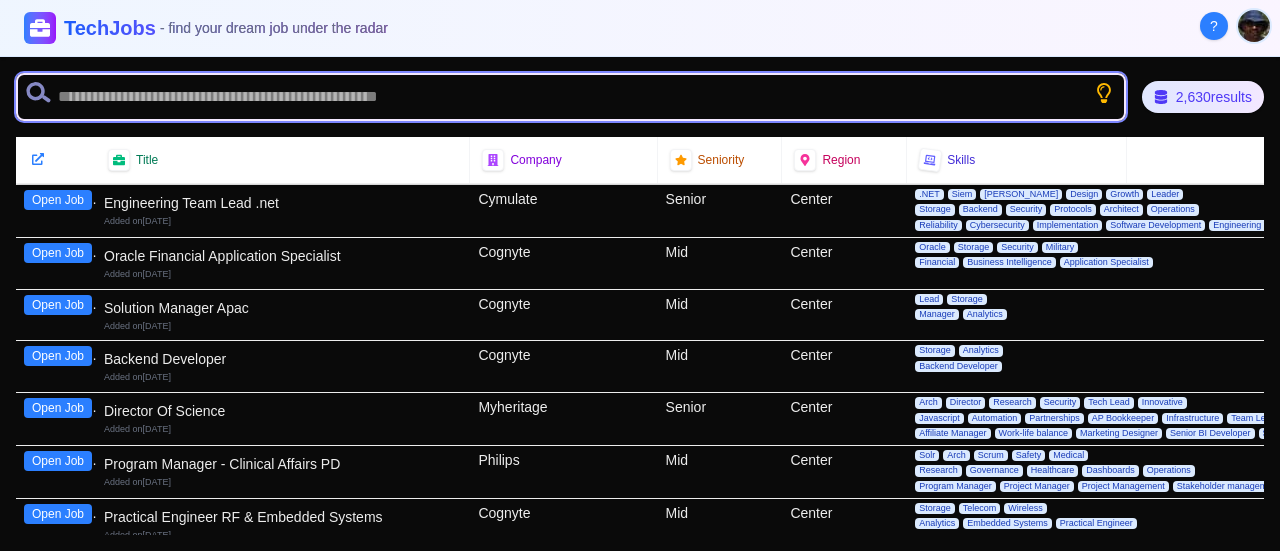 click at bounding box center (571, 97) 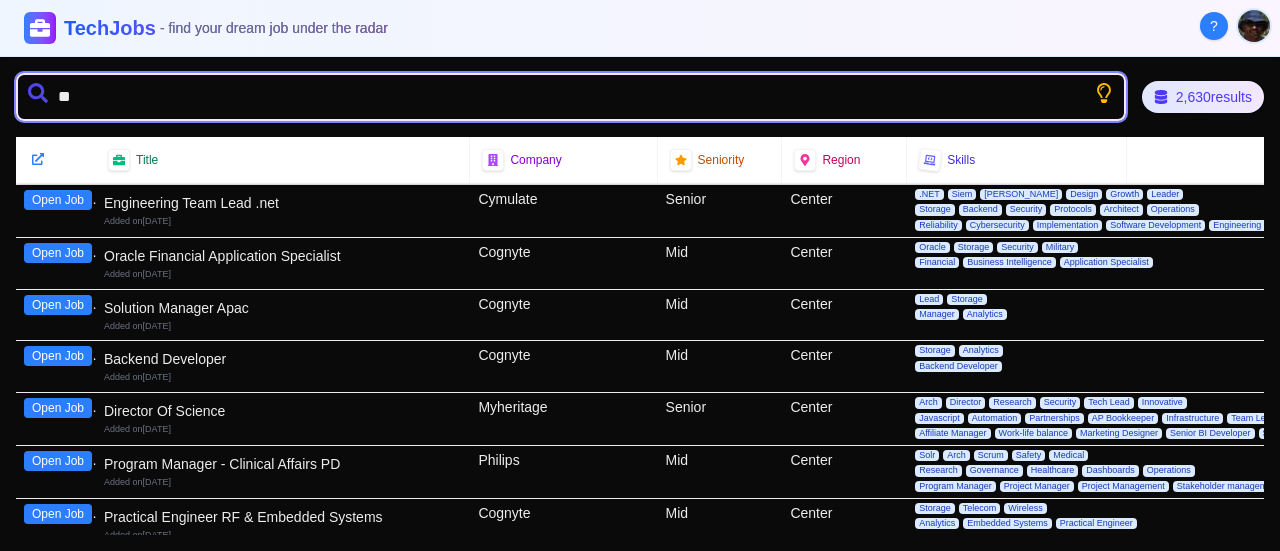 type on "*" 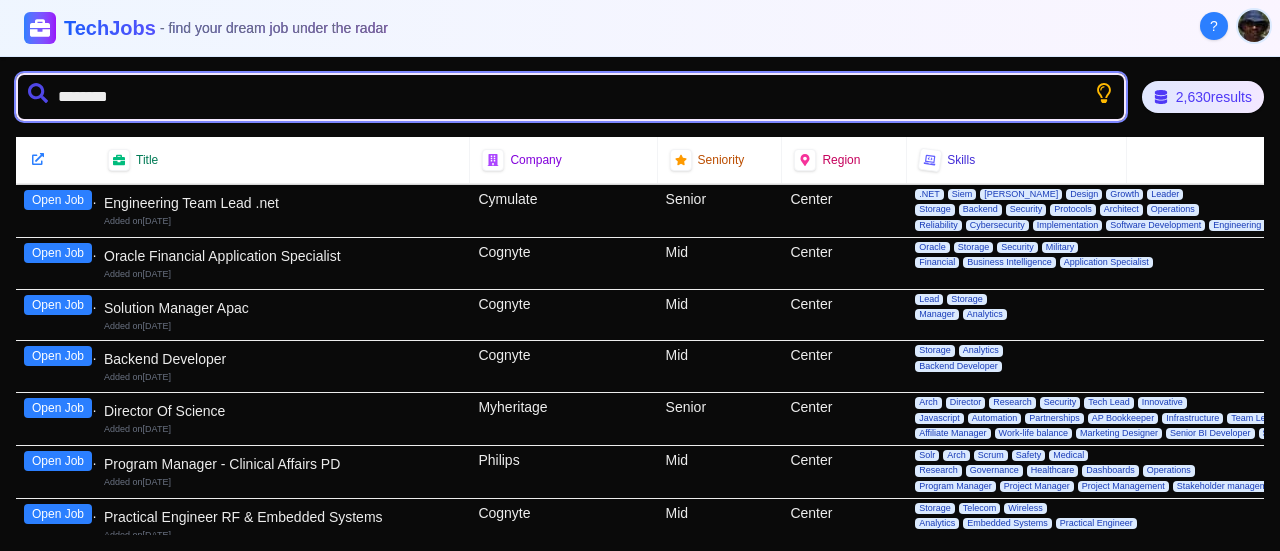 type on "*********" 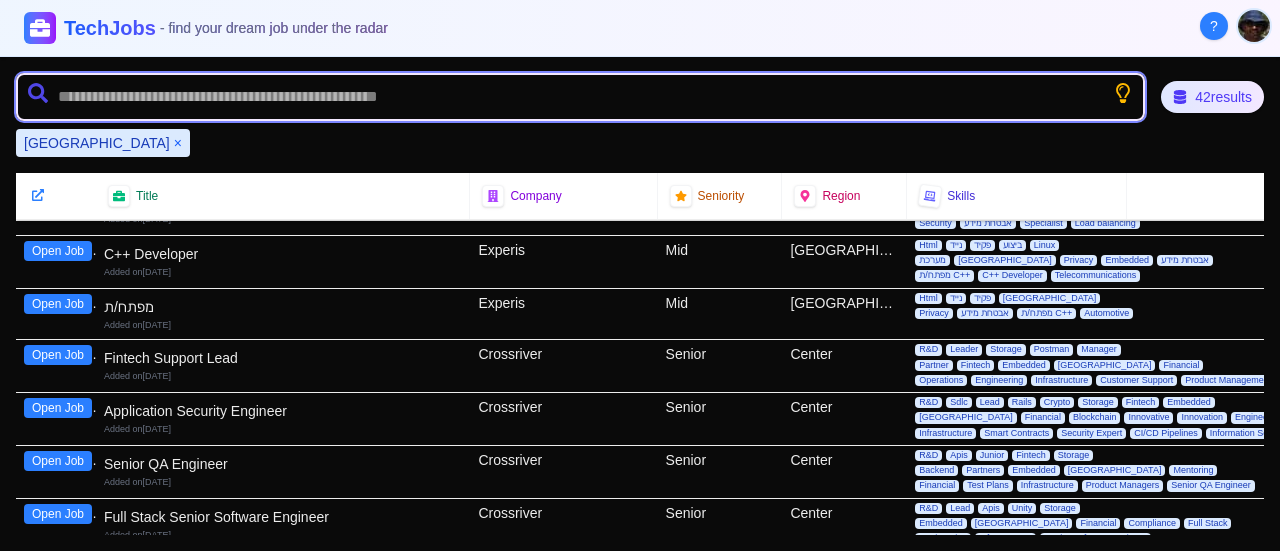 scroll, scrollTop: 0, scrollLeft: 0, axis: both 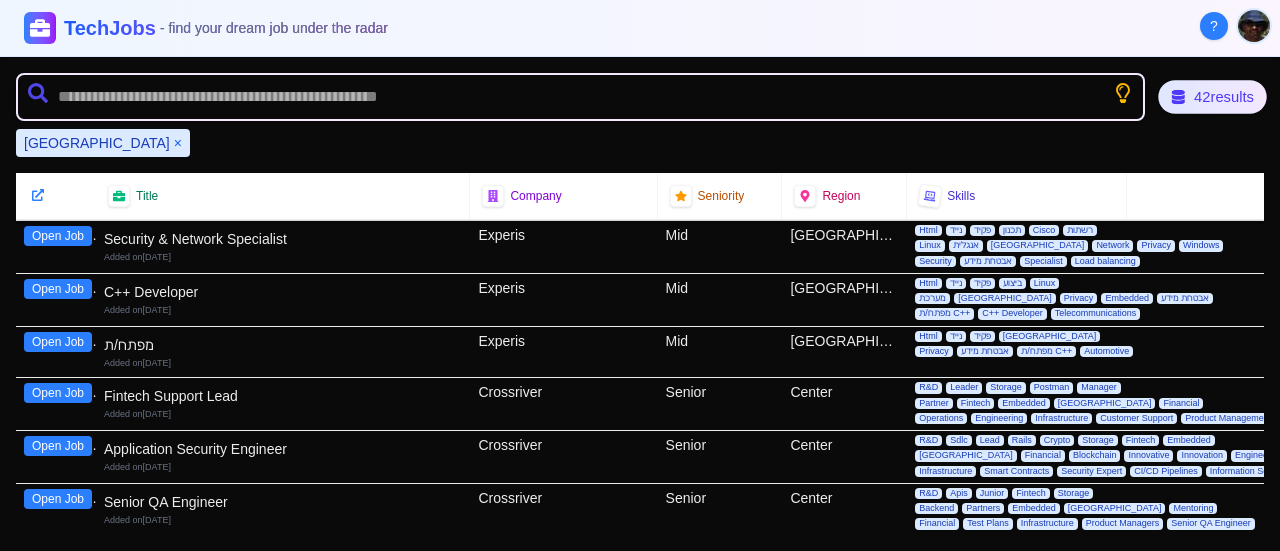 click on "42  results" at bounding box center (1212, 97) 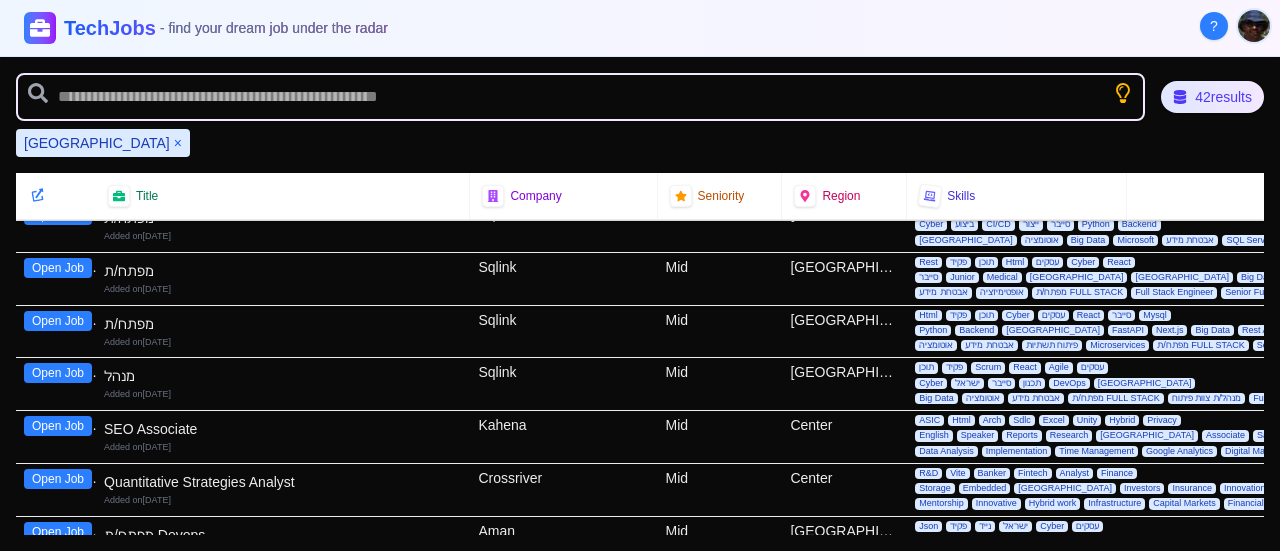 scroll, scrollTop: 1800, scrollLeft: 0, axis: vertical 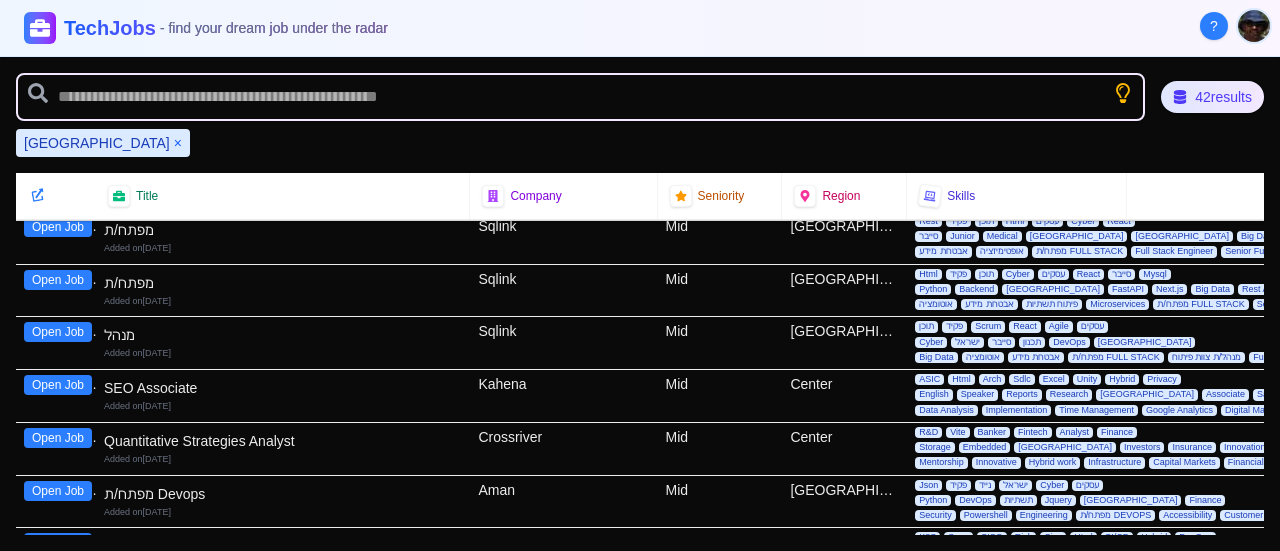 click on "Open Job" at bounding box center [58, 332] 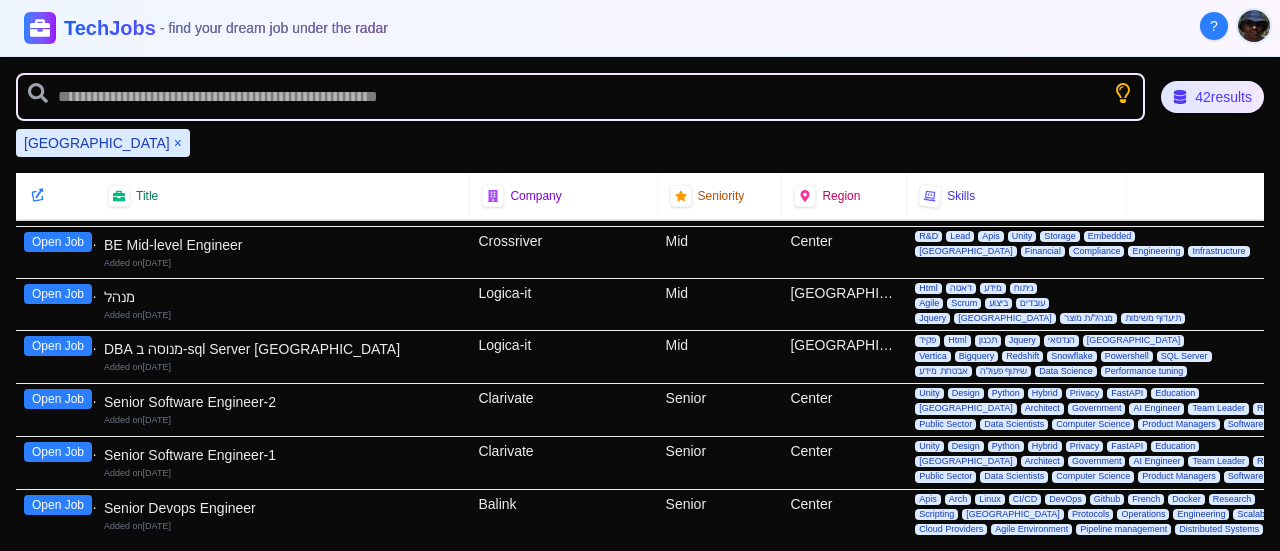 scroll, scrollTop: 500, scrollLeft: 0, axis: vertical 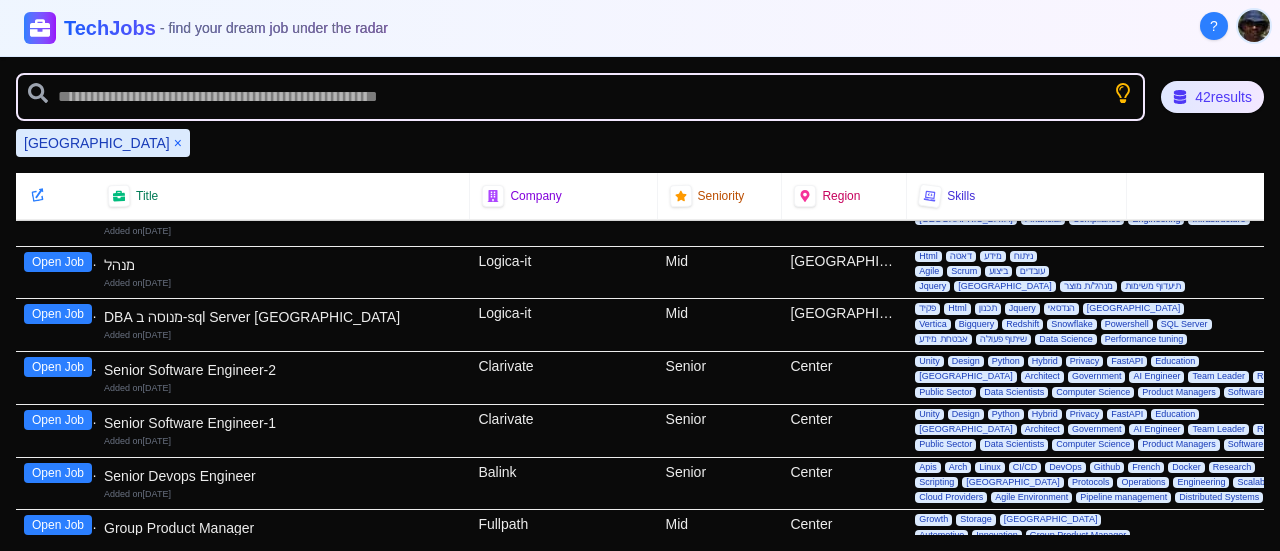 click on "Open Job" at bounding box center (58, 262) 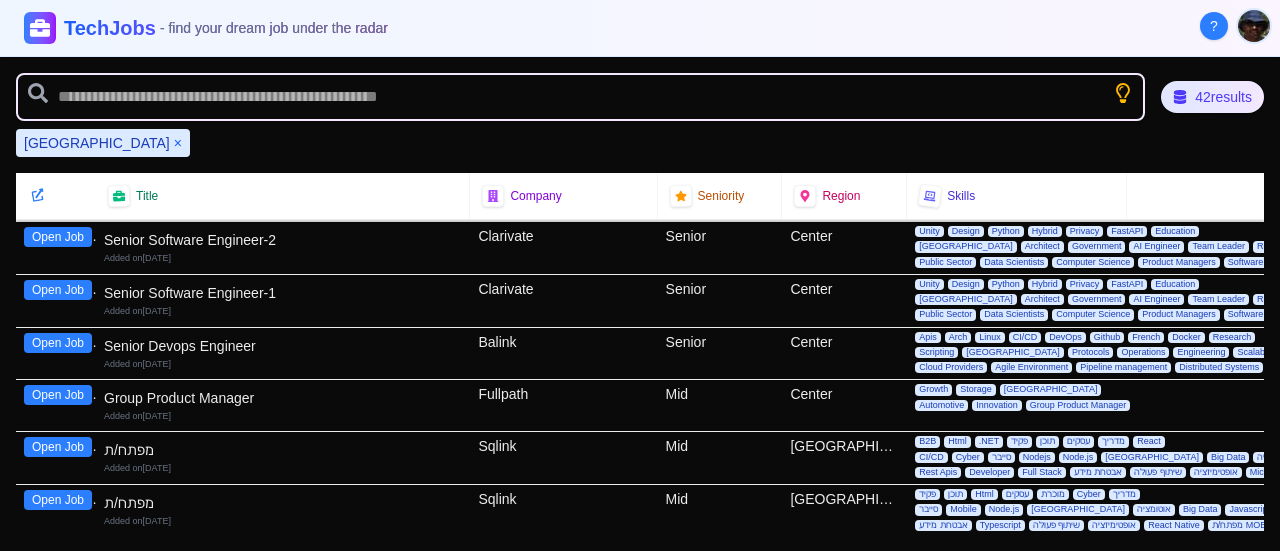 scroll, scrollTop: 30, scrollLeft: 0, axis: vertical 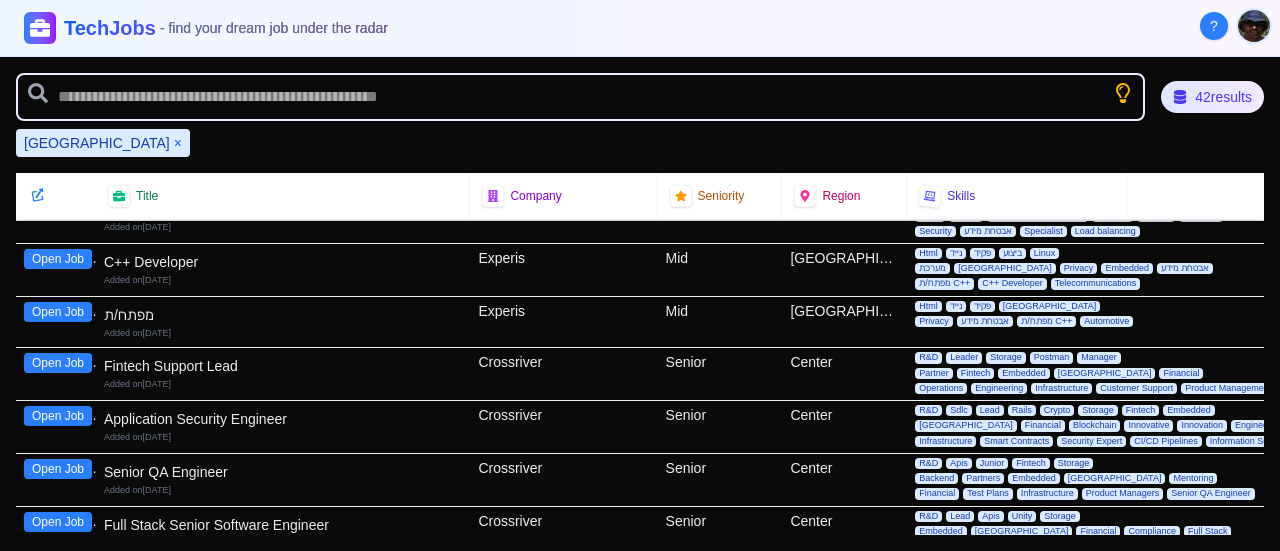 click on "×" at bounding box center (178, 143) 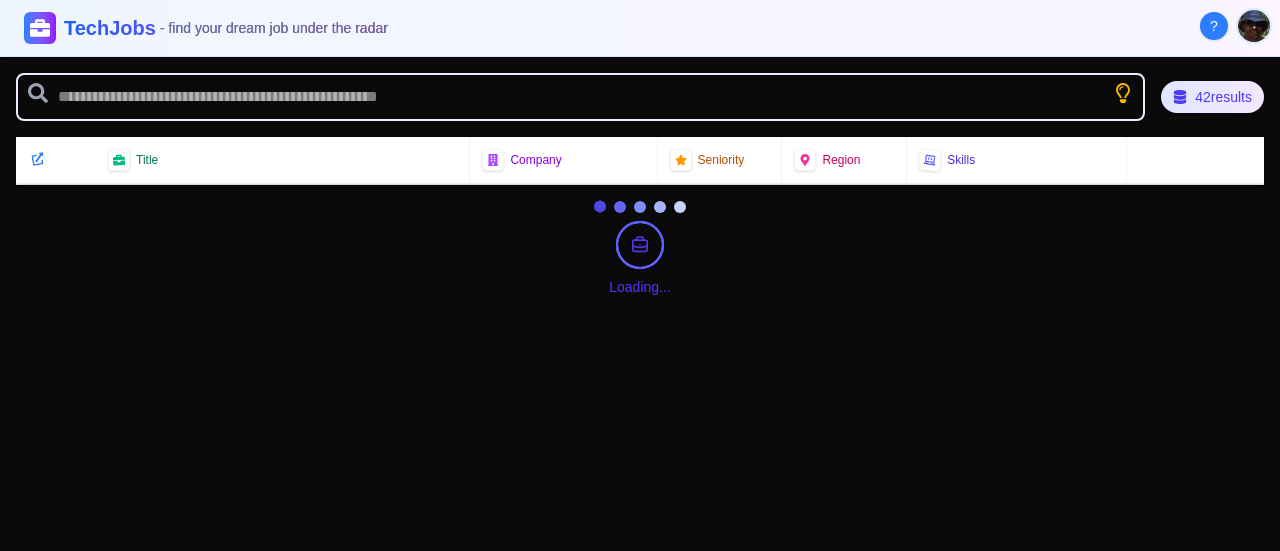 scroll, scrollTop: 0, scrollLeft: 0, axis: both 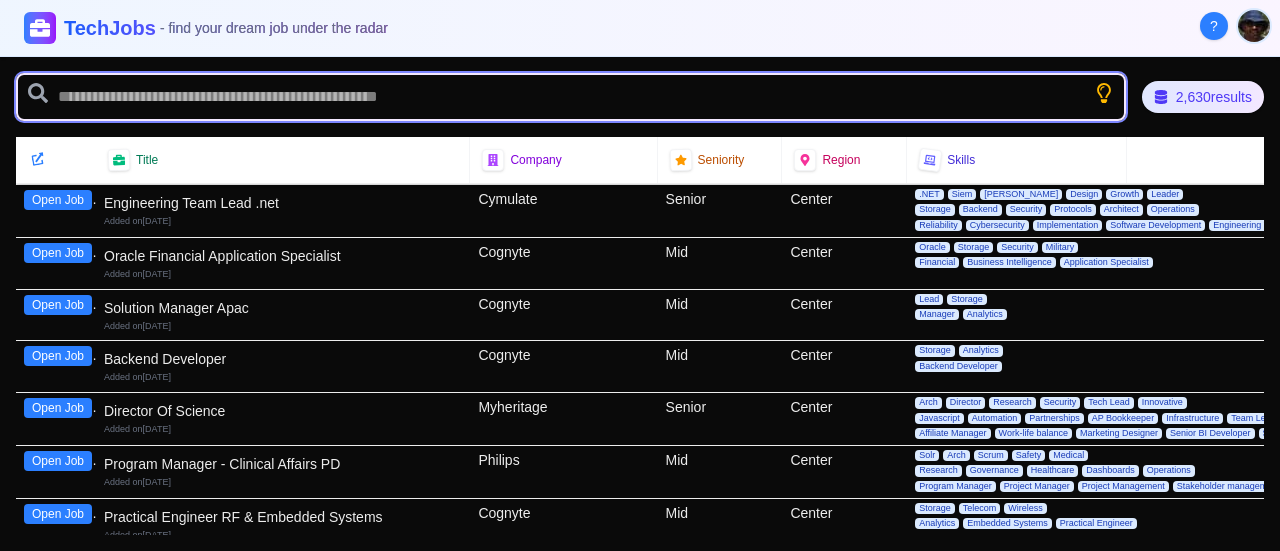 click at bounding box center [571, 97] 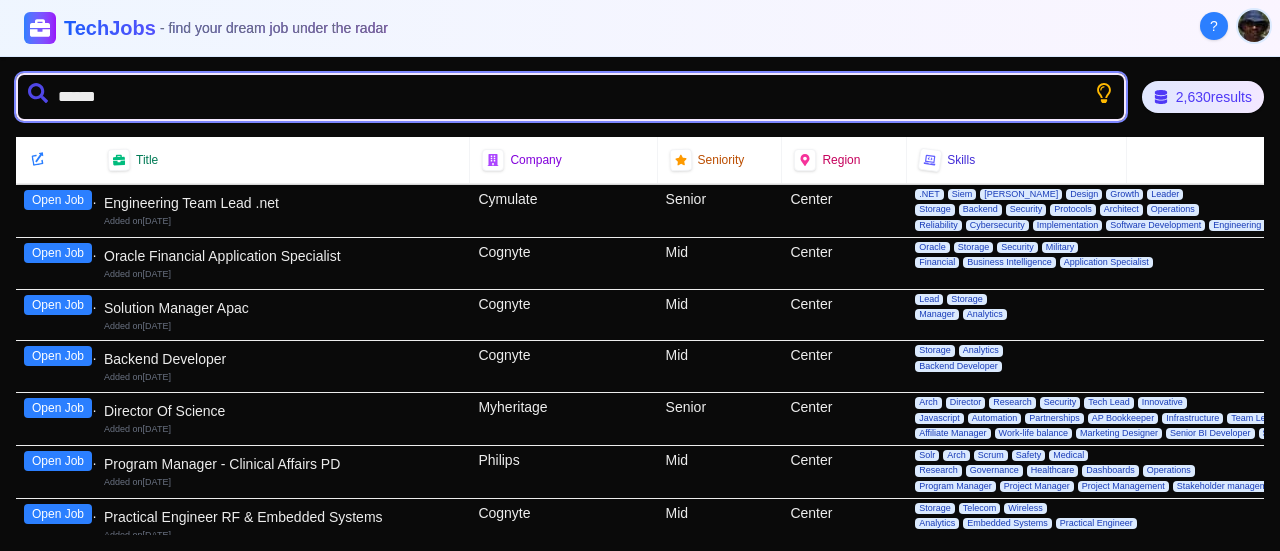 type on "*******" 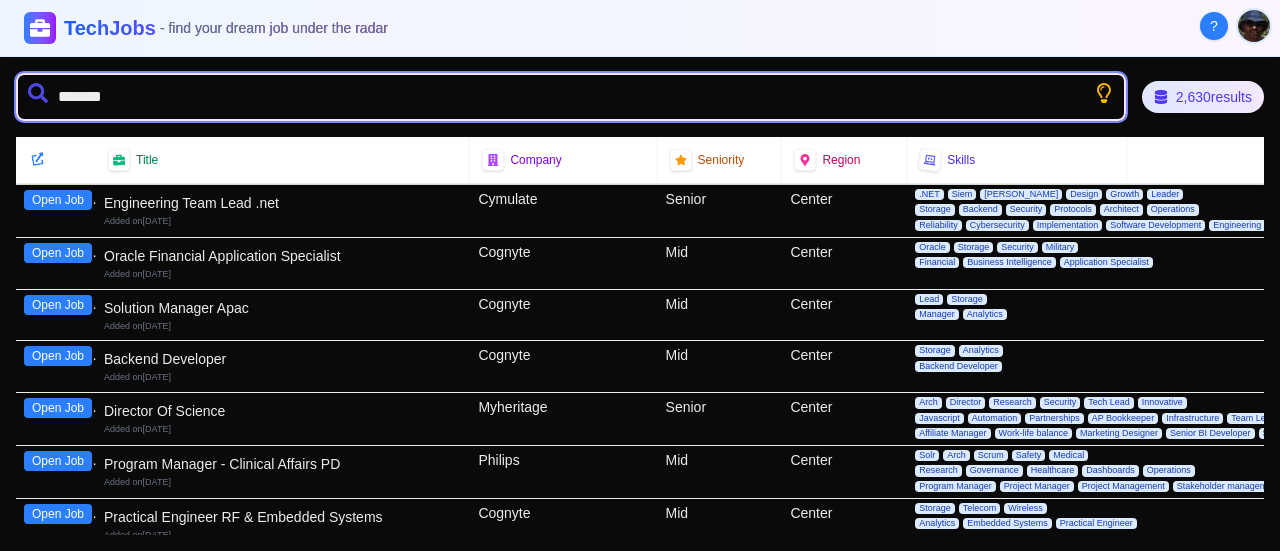 type 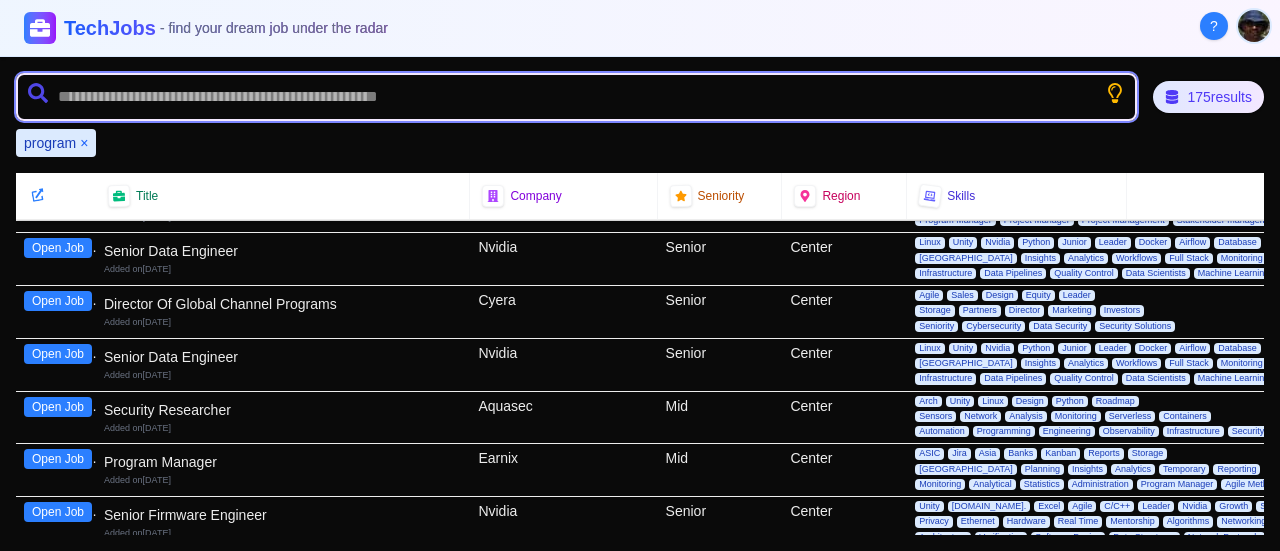 scroll, scrollTop: 600, scrollLeft: 0, axis: vertical 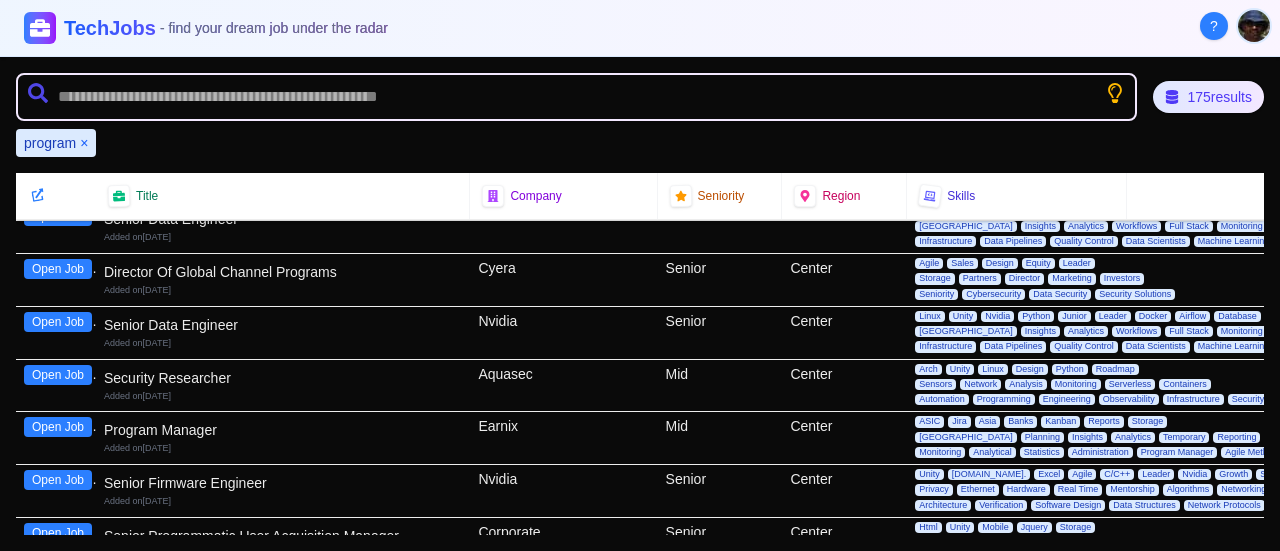 click on "Open Job" at bounding box center [58, 269] 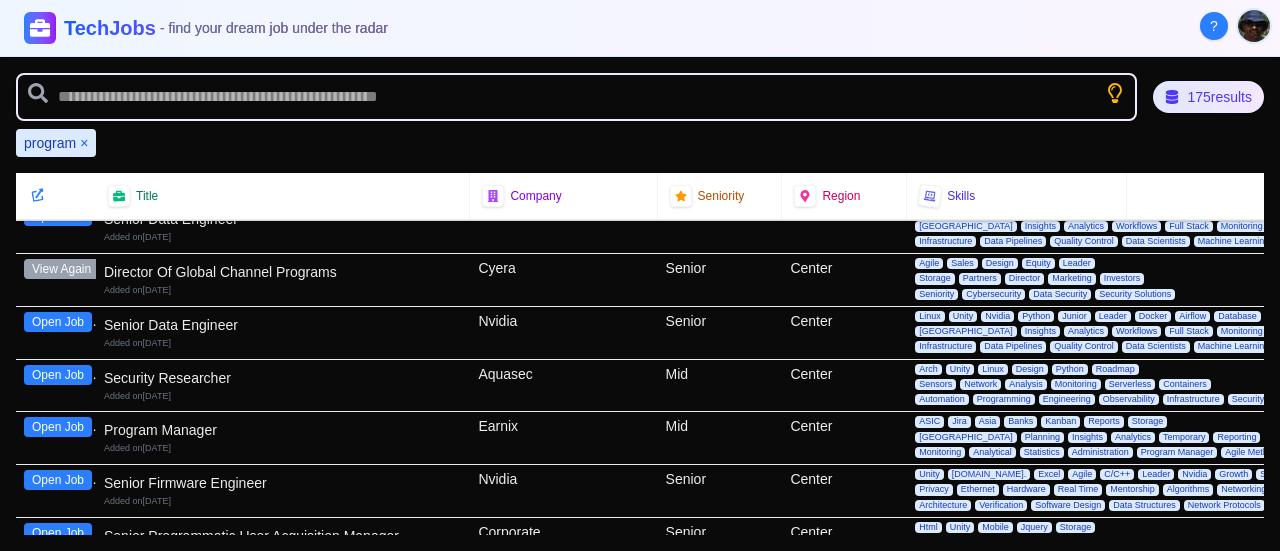 scroll, scrollTop: 700, scrollLeft: 0, axis: vertical 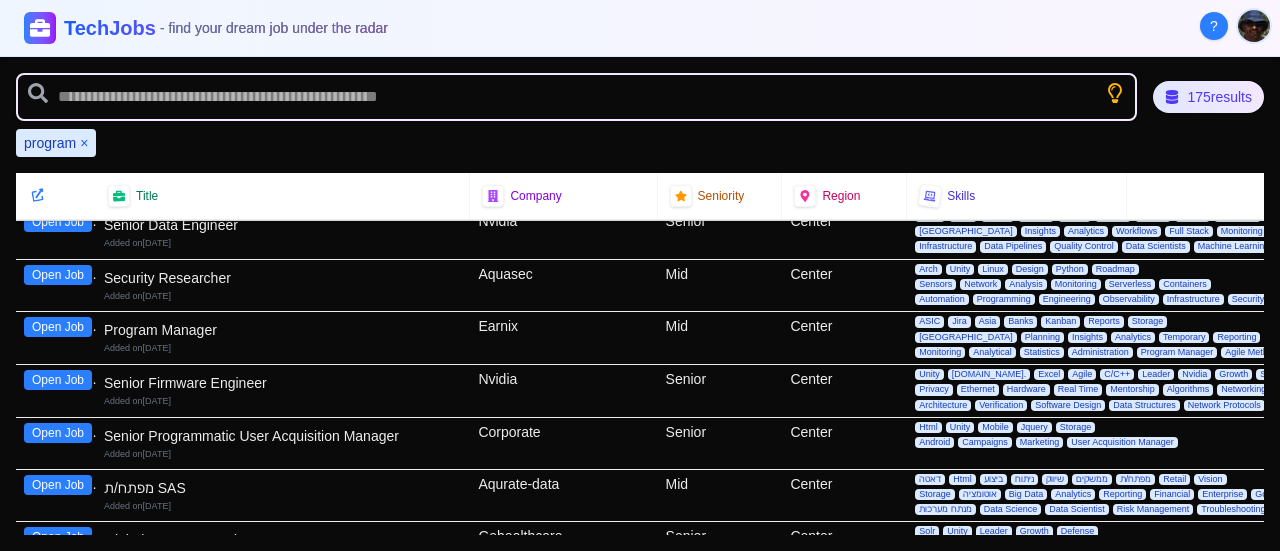 click on "Open Job" at bounding box center (58, 327) 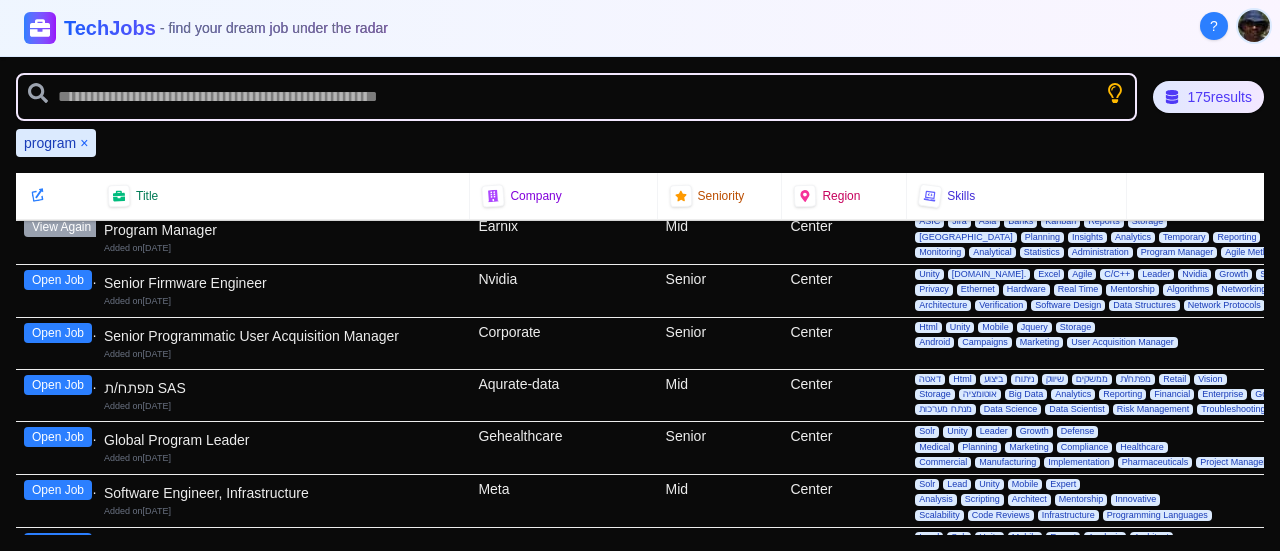 scroll, scrollTop: 900, scrollLeft: 0, axis: vertical 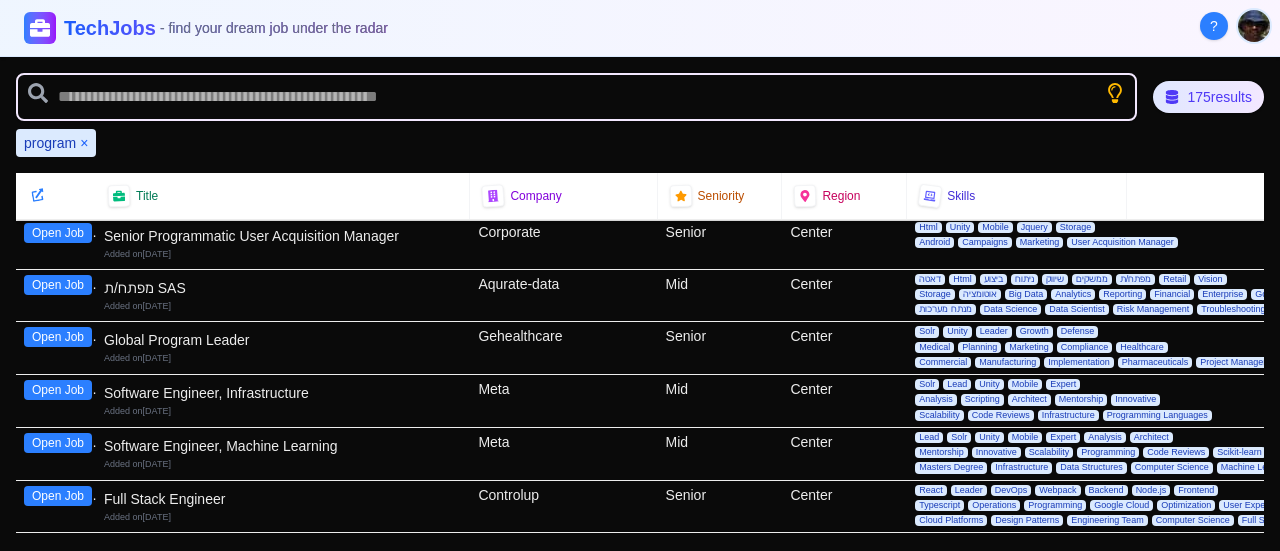 click on "Open Job" at bounding box center [58, 337] 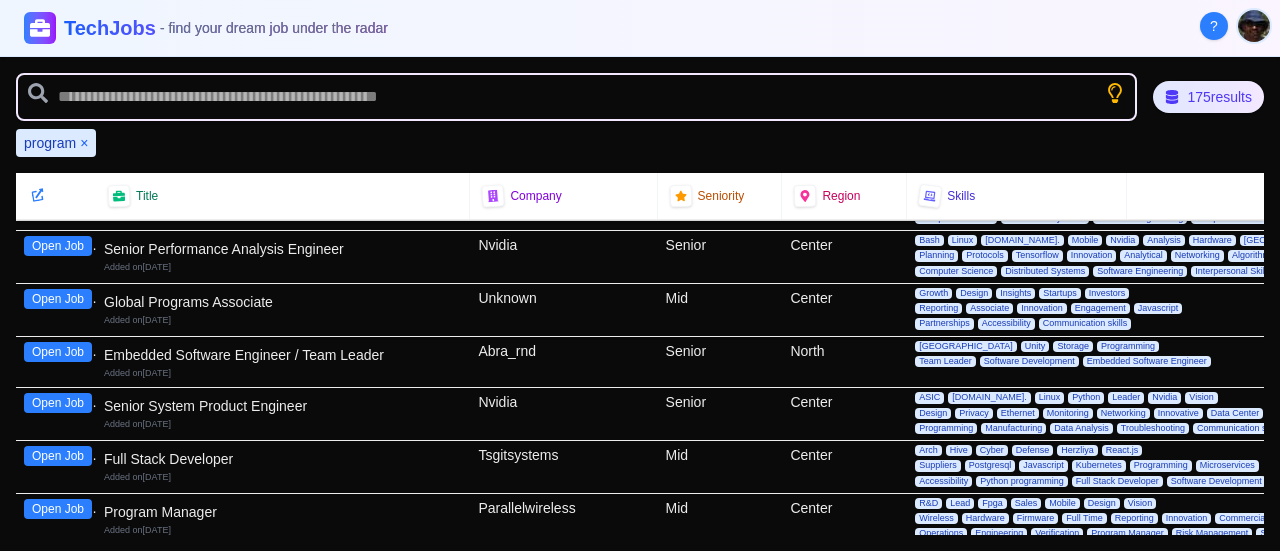 scroll, scrollTop: 2300, scrollLeft: 0, axis: vertical 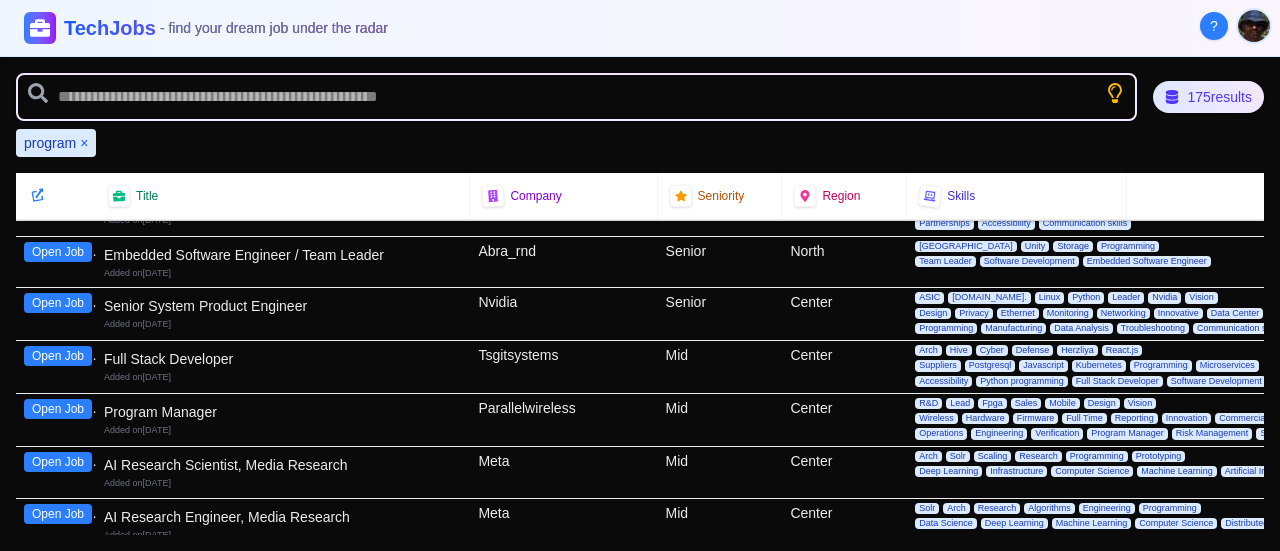 click on "Open Job" at bounding box center (58, 409) 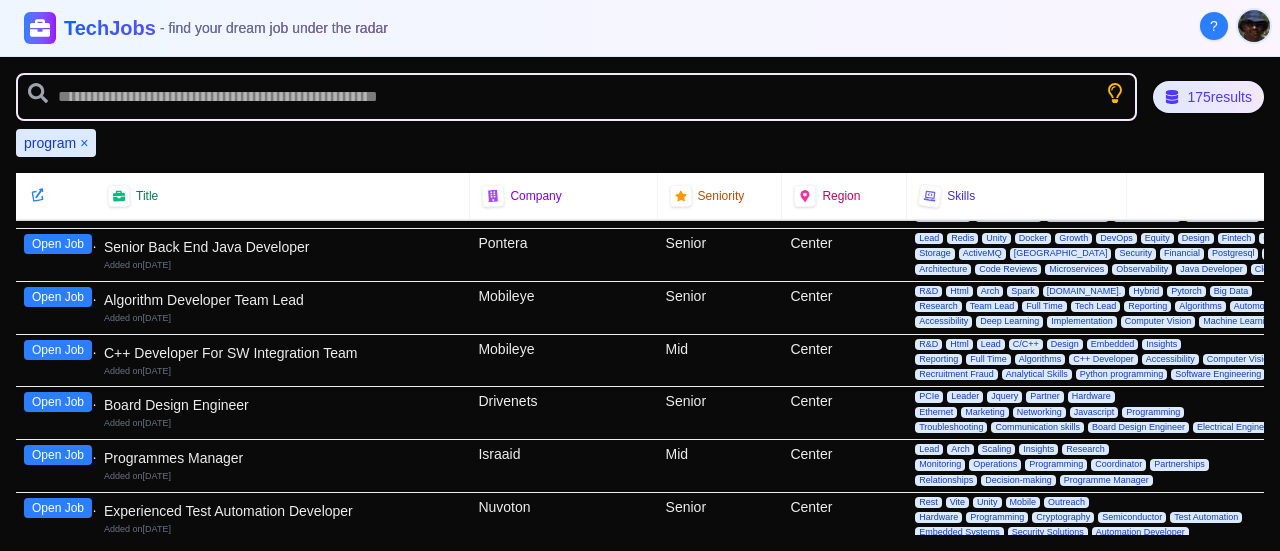 scroll, scrollTop: 4300, scrollLeft: 0, axis: vertical 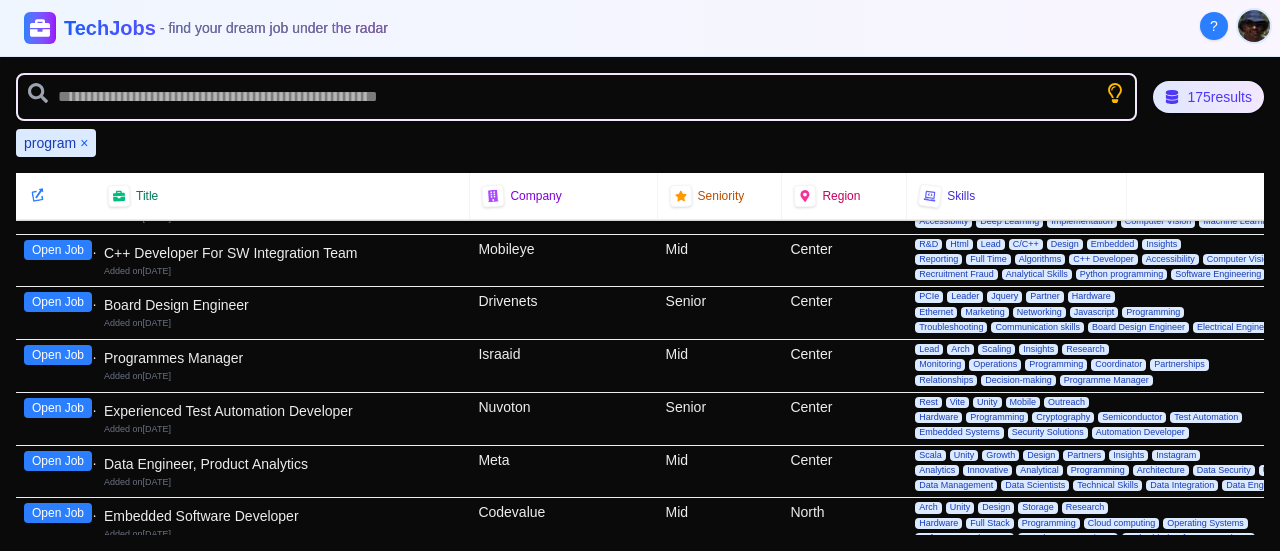 click on "Open Job" at bounding box center [58, 355] 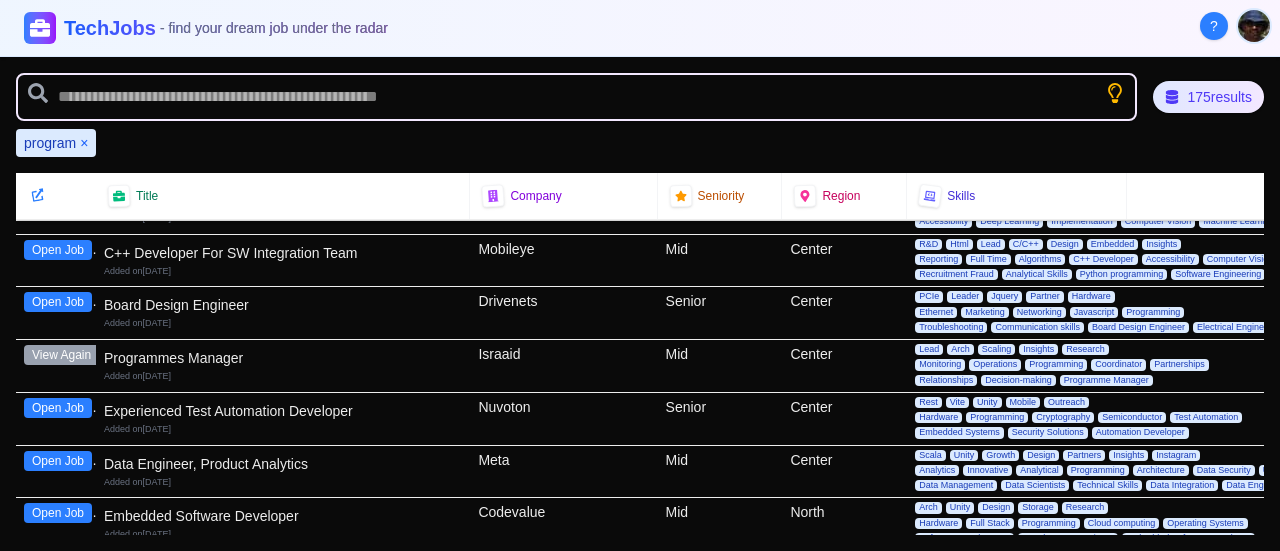 scroll, scrollTop: 5500, scrollLeft: 0, axis: vertical 